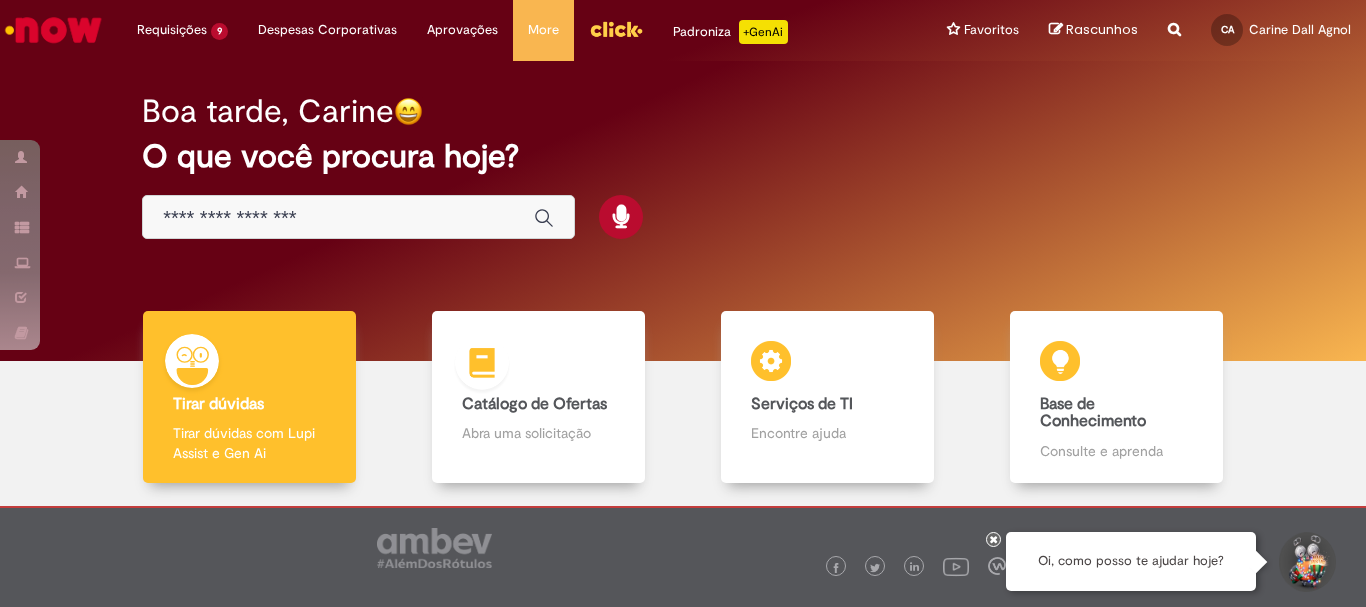 scroll, scrollTop: 0, scrollLeft: 0, axis: both 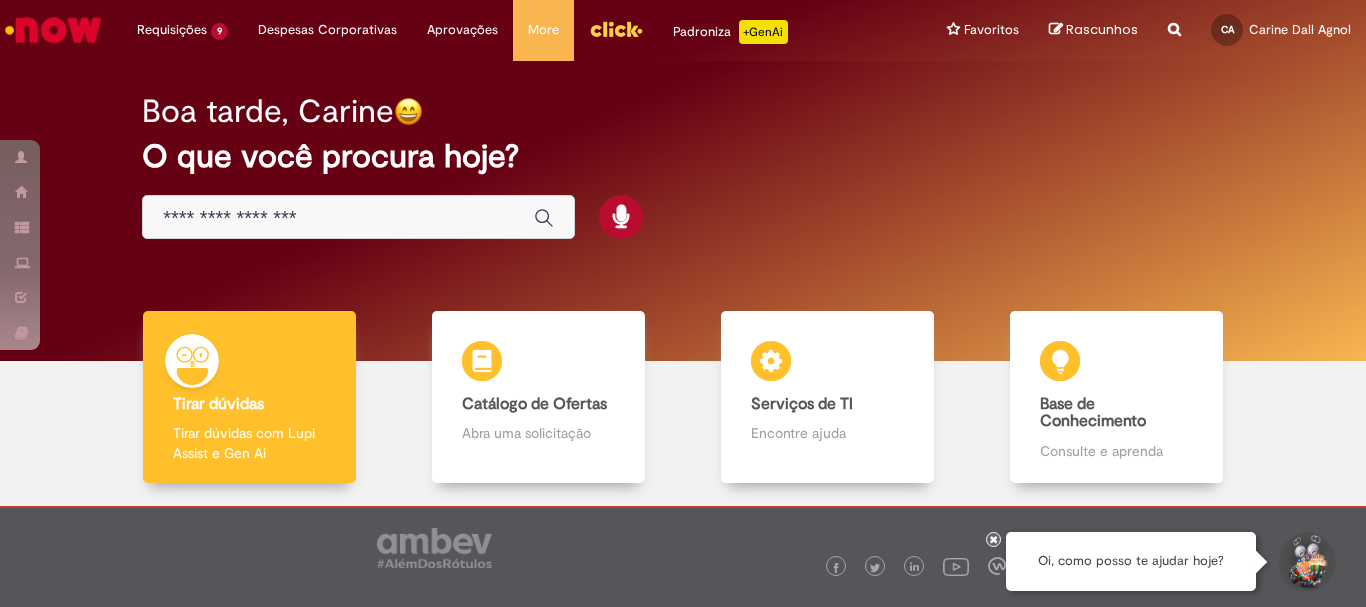 click at bounding box center (338, 218) 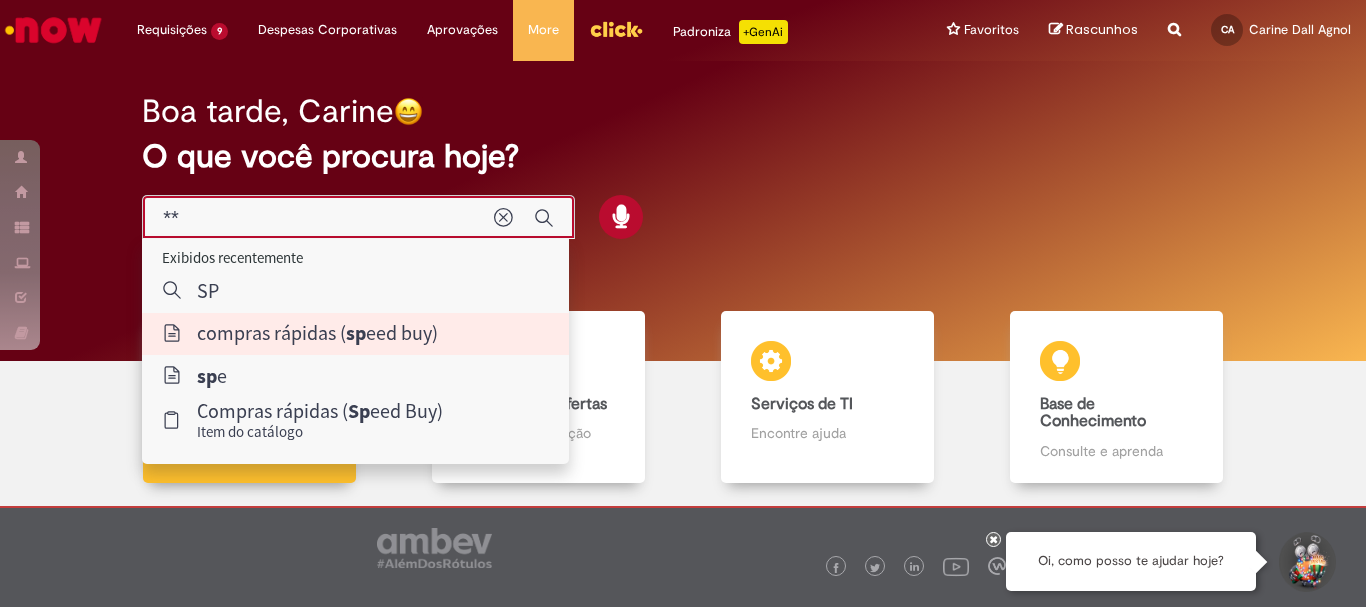 type on "**********" 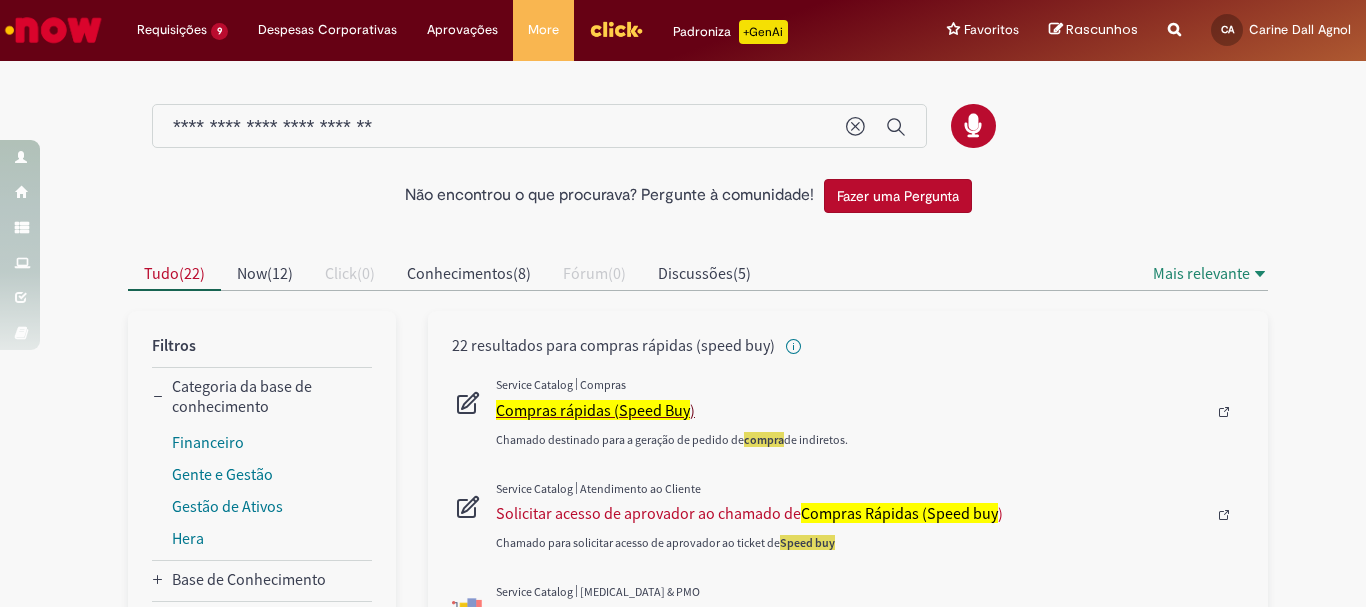click on "Compras rápidas (Speed Buy" at bounding box center [593, 410] 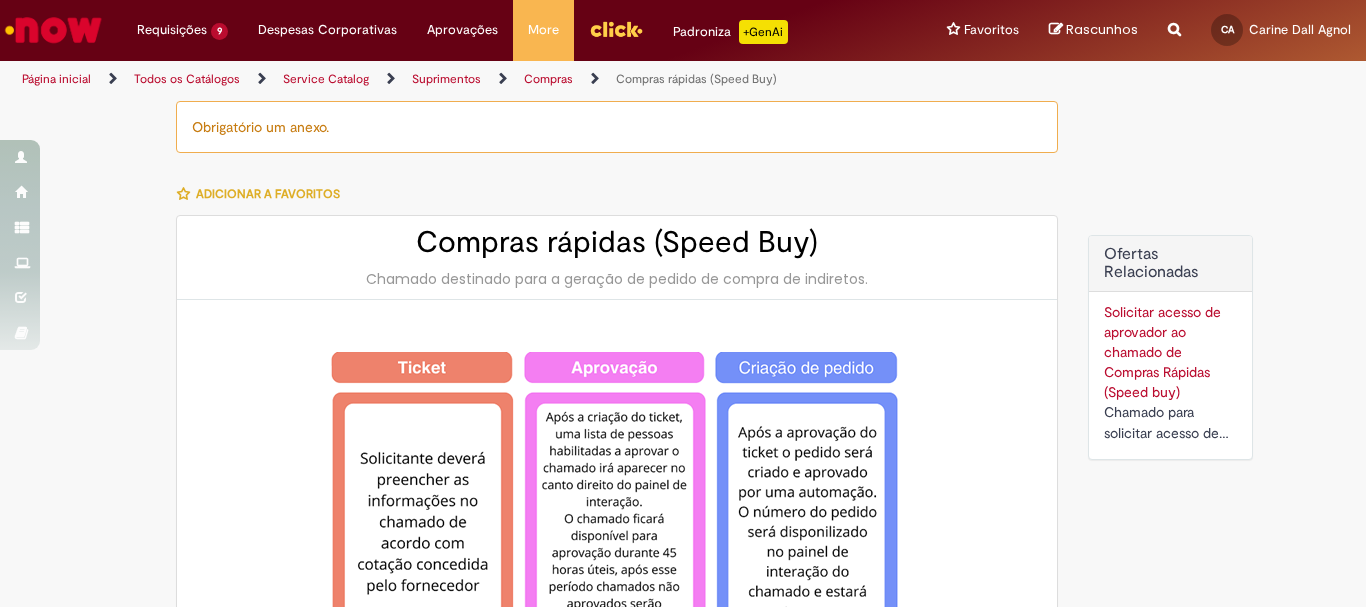 type on "********" 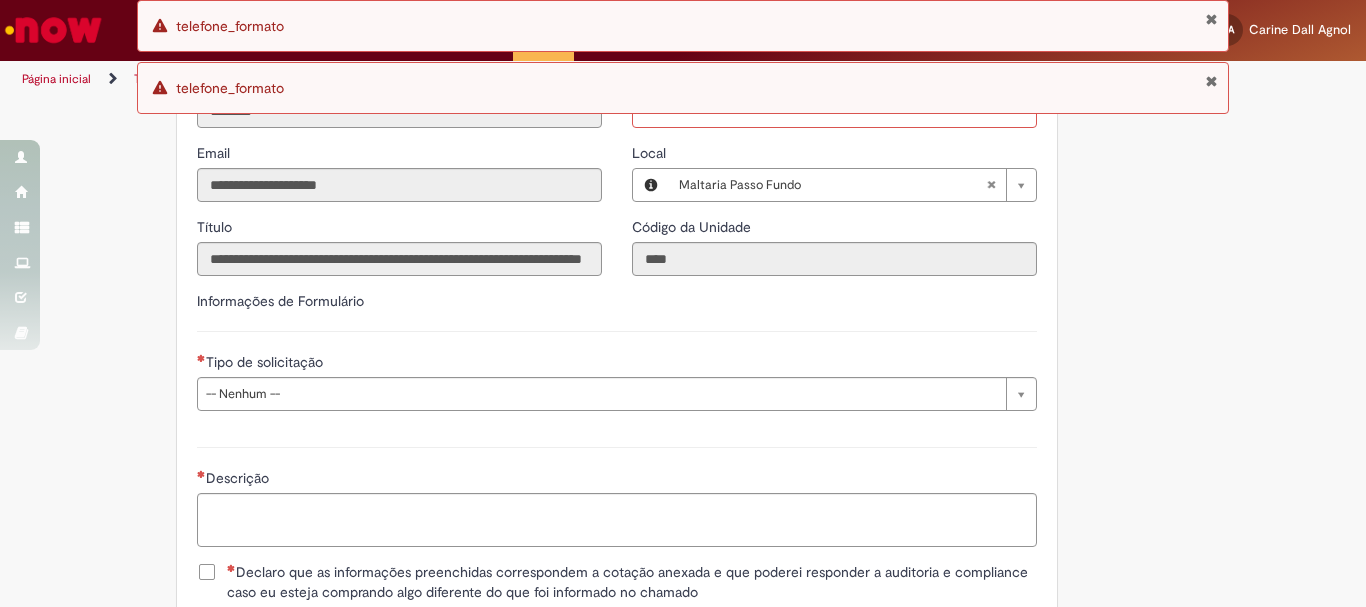 scroll, scrollTop: 2441, scrollLeft: 0, axis: vertical 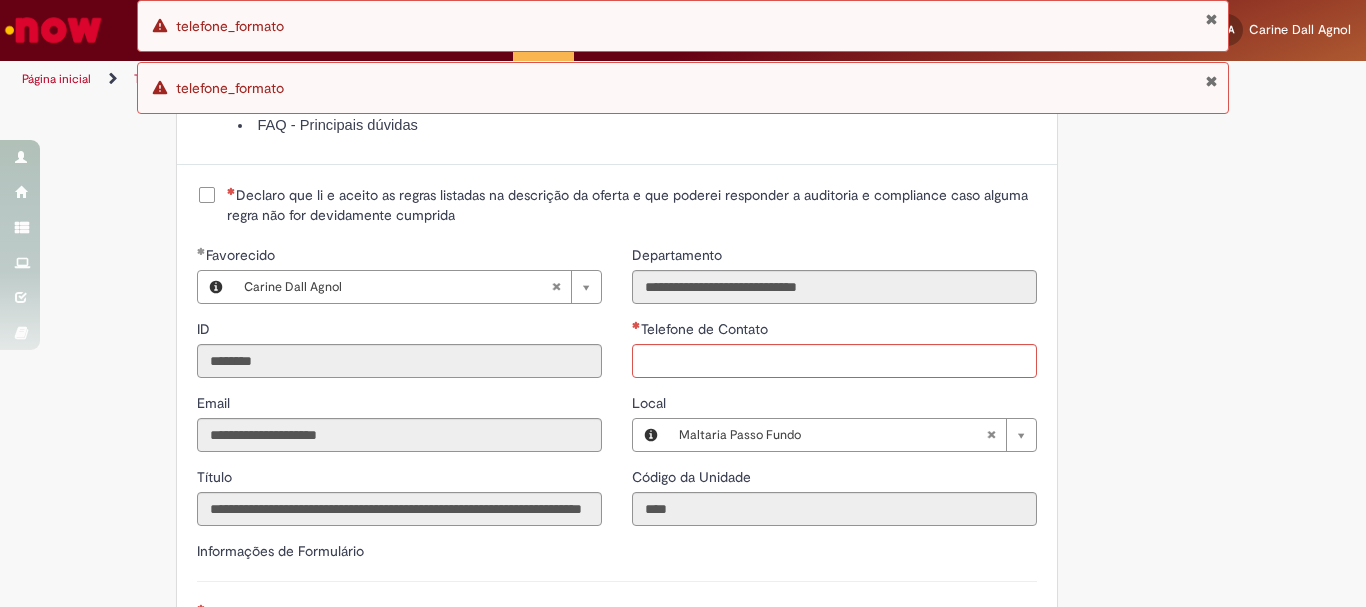 click at bounding box center (1211, 81) 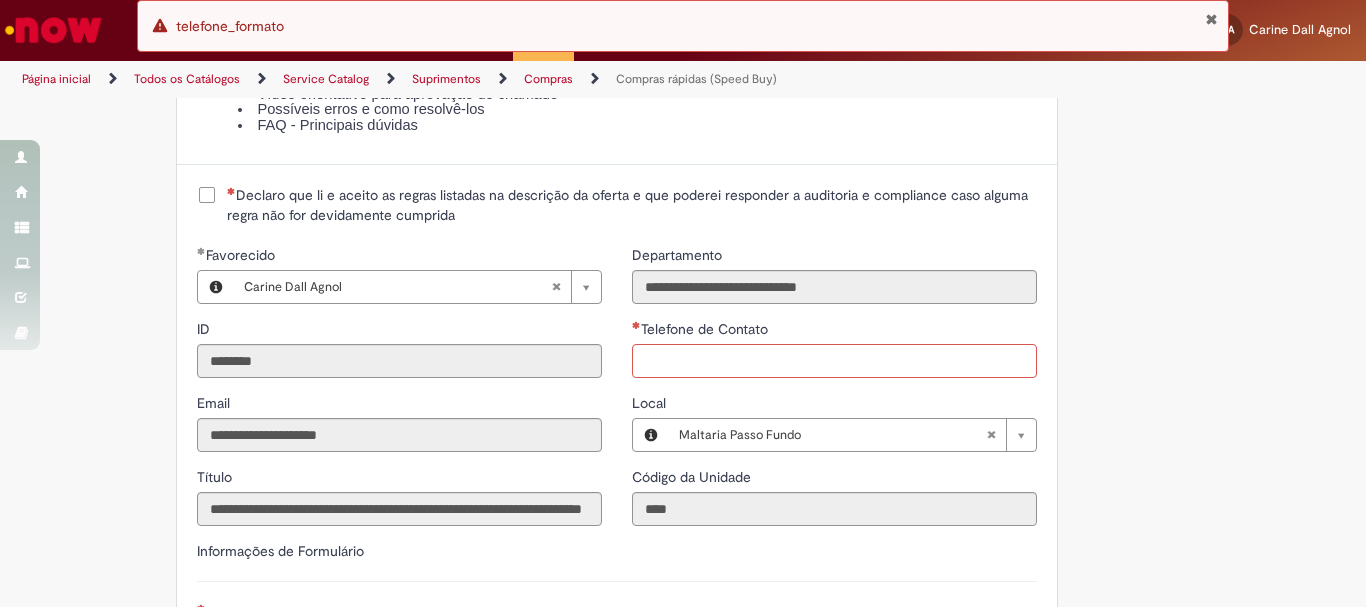click on "Telefone de Contato" at bounding box center [834, 361] 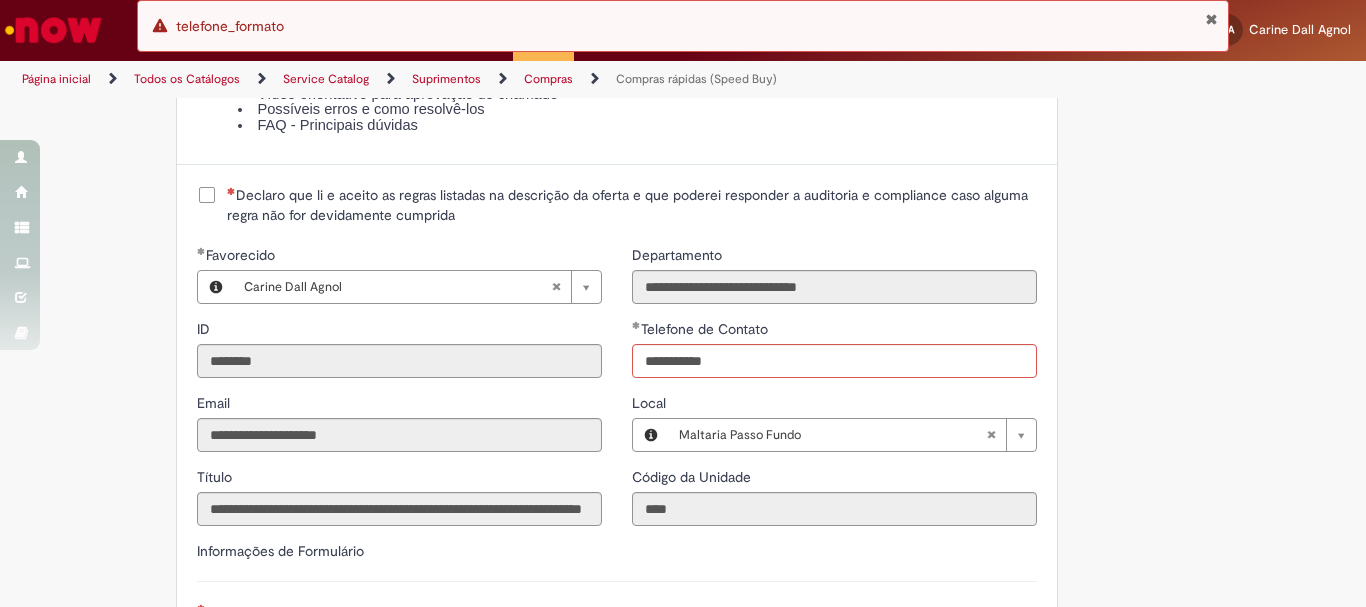 type on "**********" 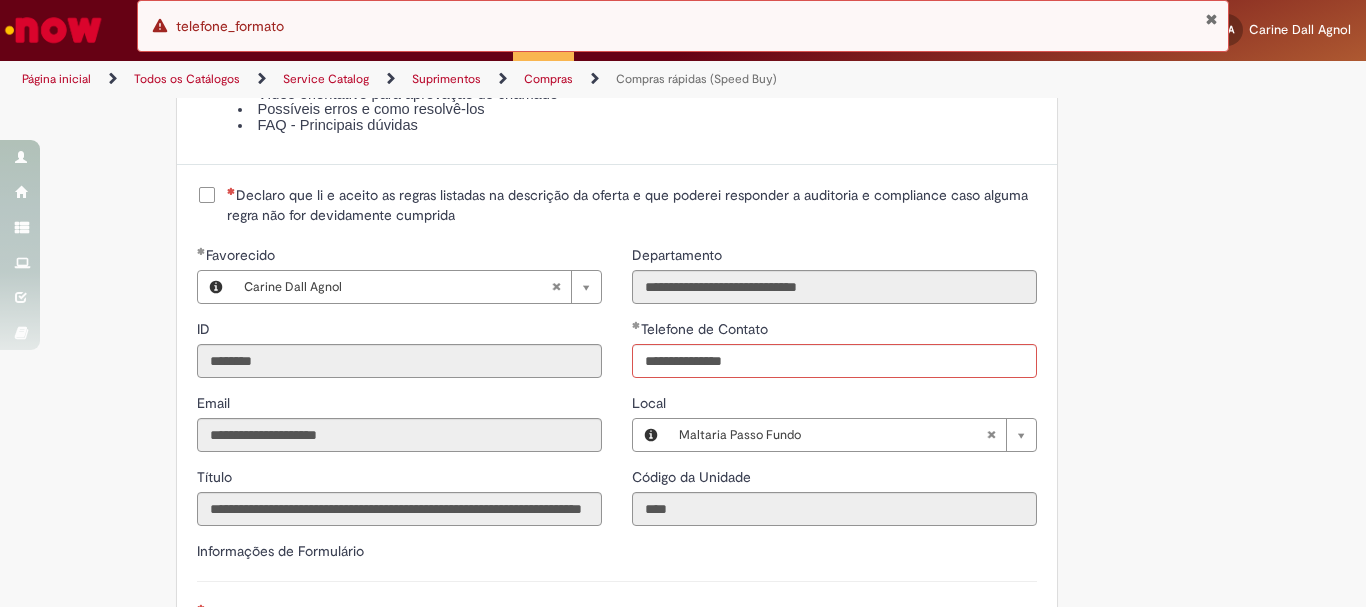 click on "Obrigatório um anexo.
Adicionar a Favoritos
Compras rápidas (Speed Buy)
Chamado destinado para a geração de pedido de compra de indiretos.
O Speed buy é a ferramenta oficial para a geração de pedidos de compra que atenda aos seguintes requisitos:
Compras de material e serviço indiretos
Compras inferiores a R$13.000 *
Compras com fornecedores nacionais
Compras de material sem contrato ativo no SAP para o centro solicitado
* Essa cota é referente ao tipo de solicitação padrão de Speed buy. Os chamados com cotas especiais podem possuir valores divergentes.
Regras de Utilização
No campo “Tipo de Solicitação” selecionar a opção correspondente a sua unidade de negócio.
Solicitação Padrão de Speed buy:
Fábricas, centros de Excelência e de Distribuição:  habilitado para todos usuários ambev
Ativos   de TI:" at bounding box center (683, -611) 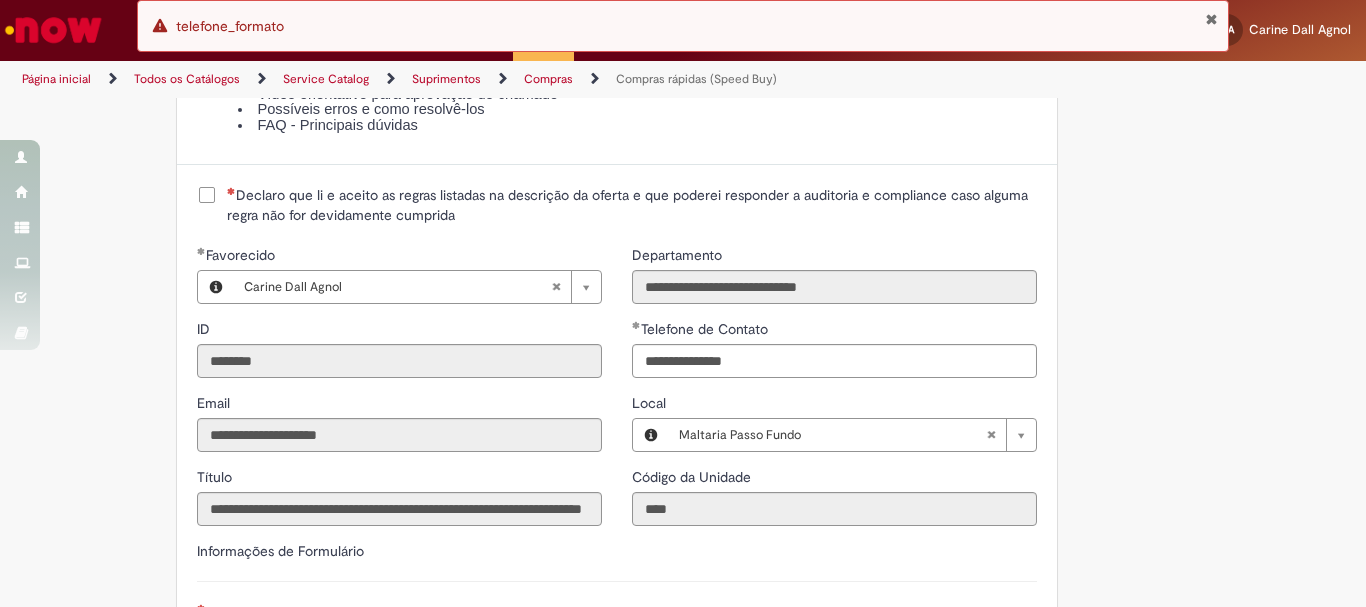 scroll, scrollTop: 2774, scrollLeft: 0, axis: vertical 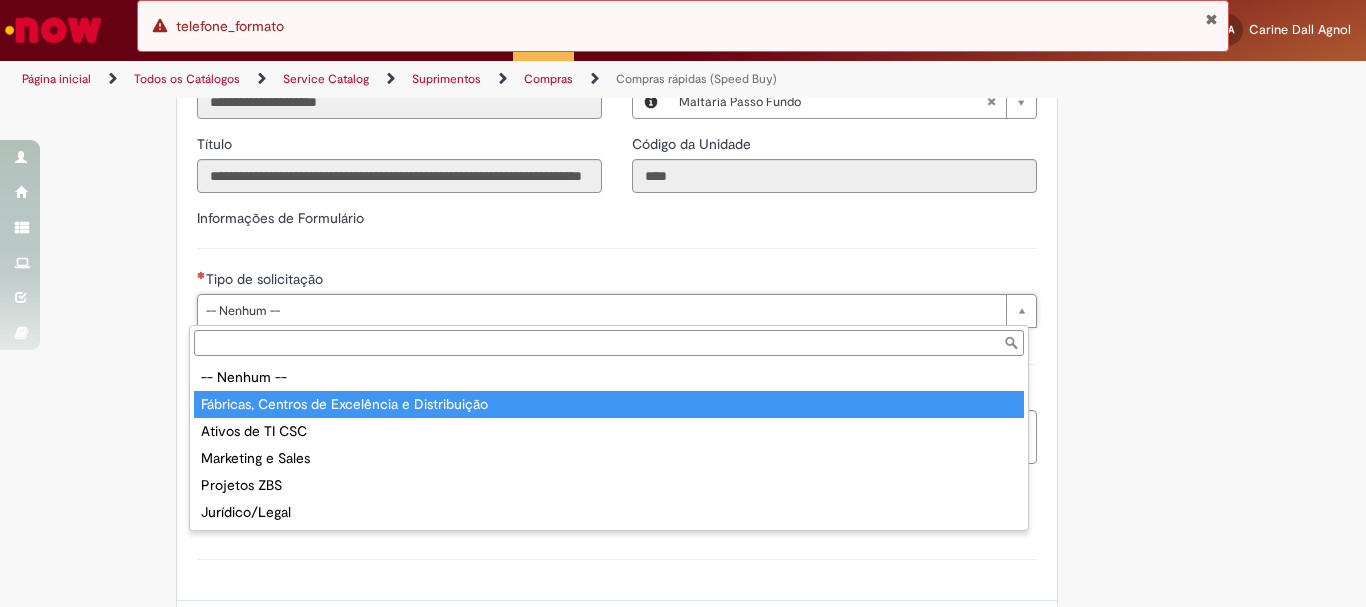 type on "**********" 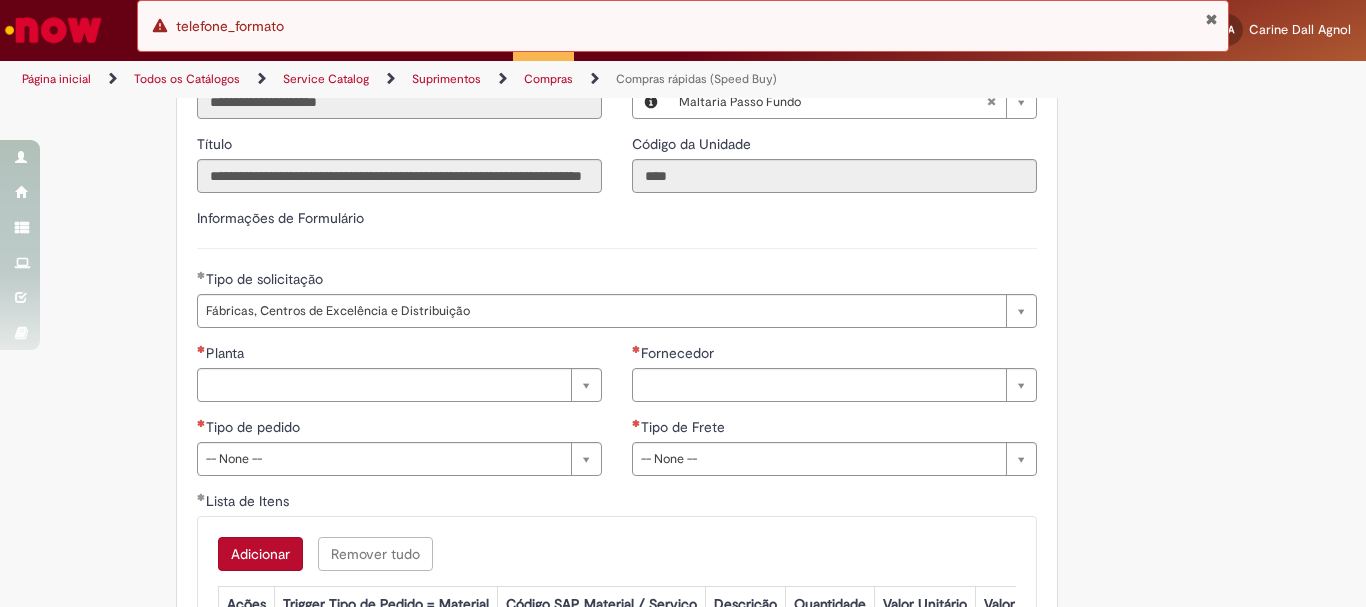 click on "Obrigatório um anexo.
Adicionar a Favoritos
Compras rápidas (Speed Buy)
Chamado destinado para a geração de pedido de compra de indiretos.
O Speed buy é a ferramenta oficial para a geração de pedidos de compra que atenda aos seguintes requisitos:
Compras de material e serviço indiretos
Compras inferiores a R$13.000 *
Compras com fornecedores nacionais
Compras de material sem contrato ativo no SAP para o centro solicitado
* Essa cota é referente ao tipo de solicitação padrão de Speed buy. Os chamados com cotas especiais podem possuir valores divergentes.
Regras de Utilização
No campo “Tipo de Solicitação” selecionar a opção correspondente a sua unidade de negócio.
Solicitação Padrão de Speed buy:
Fábricas, centros de Excelência e de Distribuição:  habilitado para todos usuários ambev
Ativos   de TI:" at bounding box center (683, -718) 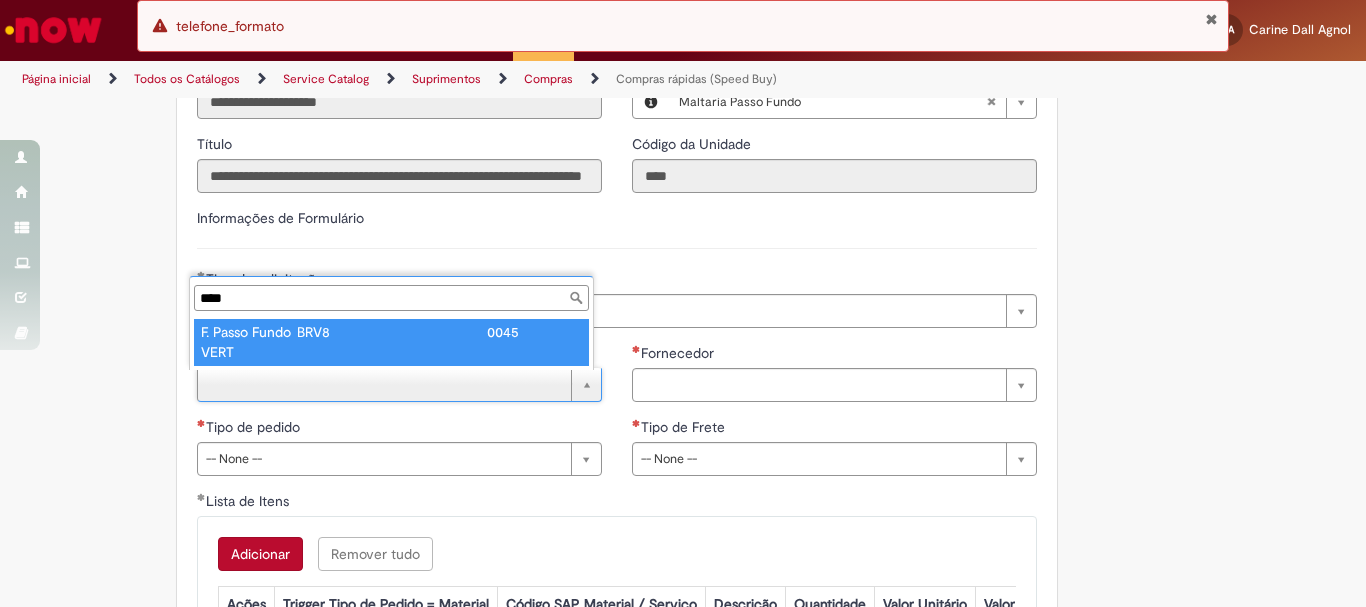type on "****" 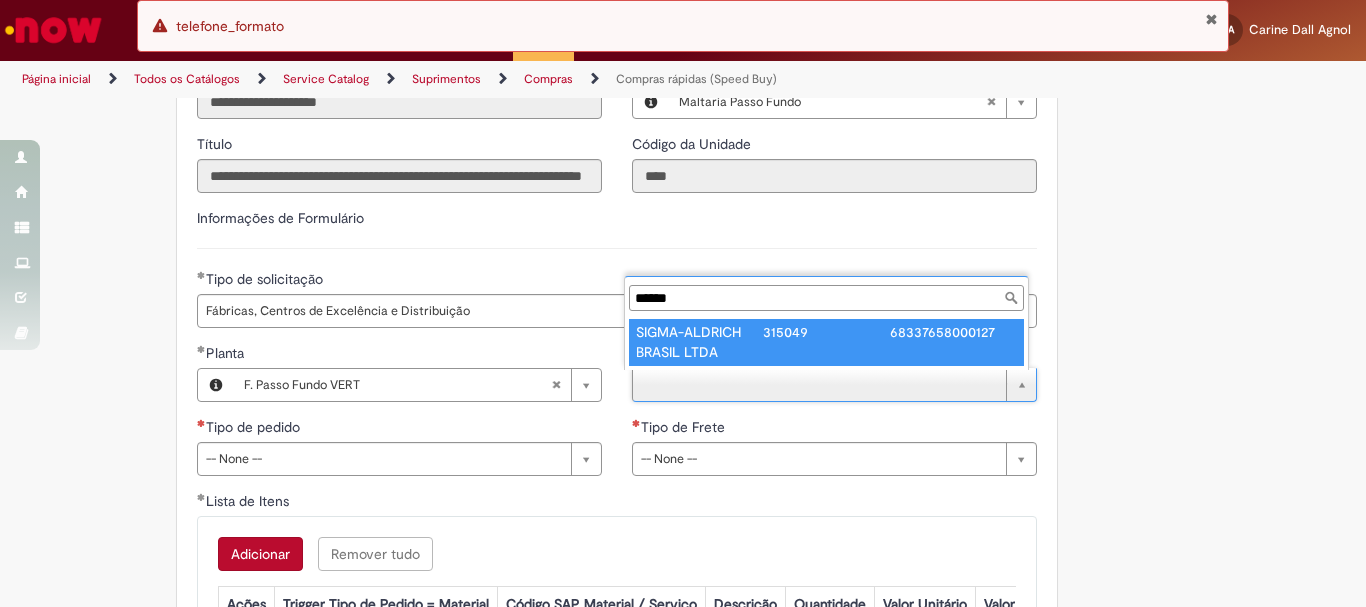 type on "******" 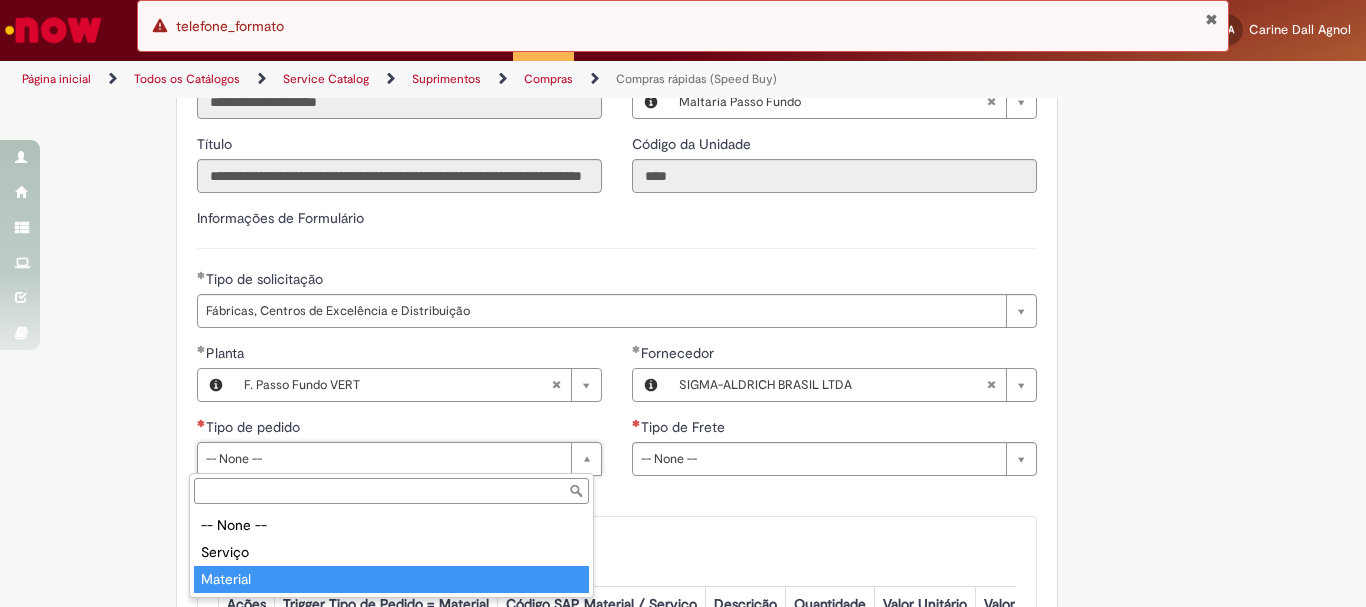 type on "********" 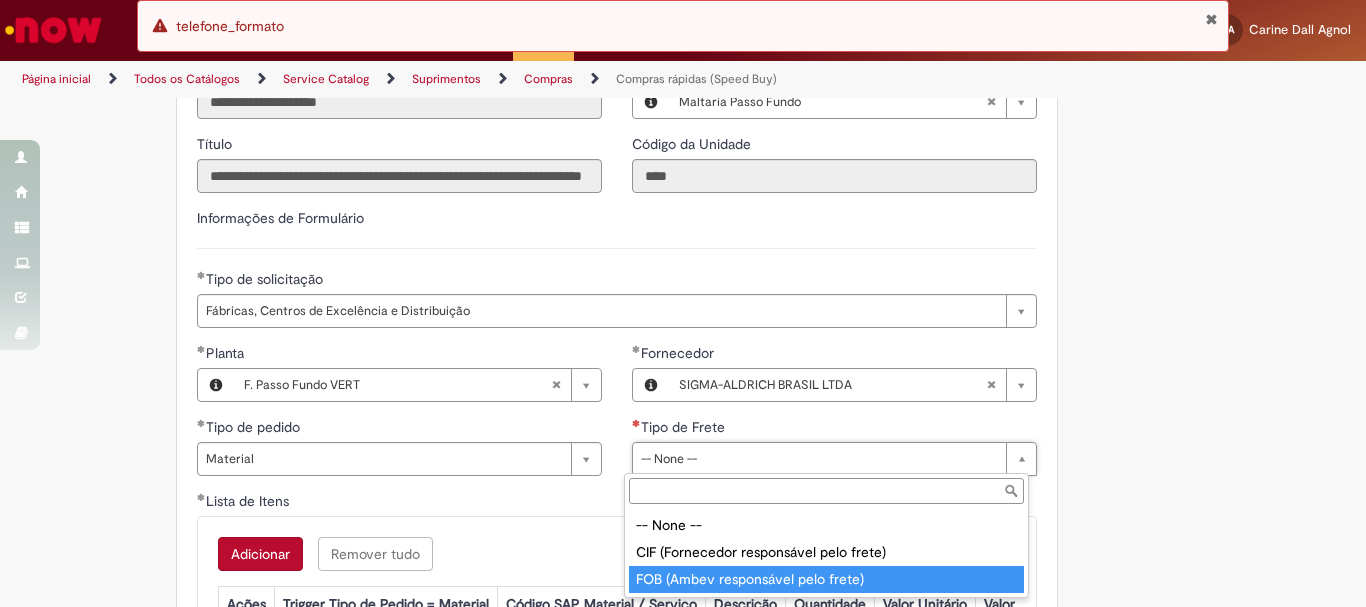 type on "**********" 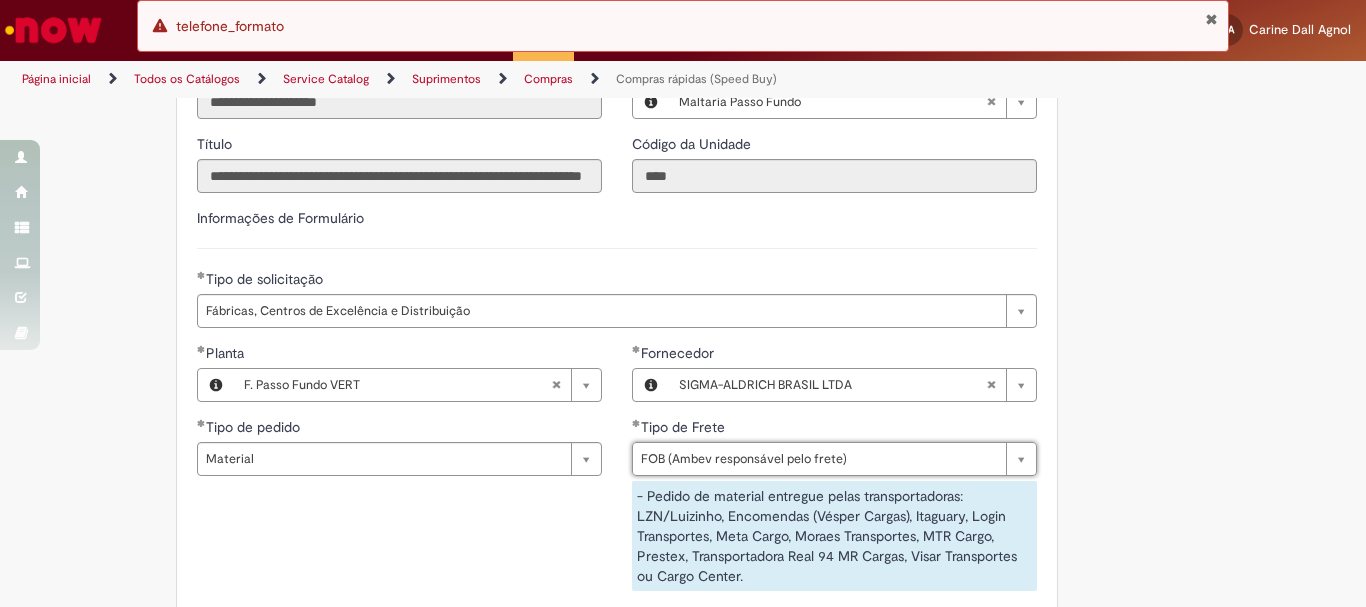 click on "Obrigatório um anexo.
Adicionar a Favoritos
Compras rápidas (Speed Buy)
Chamado destinado para a geração de pedido de compra de indiretos.
O Speed buy é a ferramenta oficial para a geração de pedidos de compra que atenda aos seguintes requisitos:
Compras de material e serviço indiretos
Compras inferiores a R$13.000 *
Compras com fornecedores nacionais
Compras de material sem contrato ativo no SAP para o centro solicitado
* Essa cota é referente ao tipo de solicitação padrão de Speed buy. Os chamados com cotas especiais podem possuir valores divergentes.
Regras de Utilização
No campo “Tipo de Solicitação” selecionar a opção correspondente a sua unidade de negócio.
Solicitação Padrão de Speed buy:
Fábricas, centros de Excelência e de Distribuição:  habilitado para todos usuários ambev
Ativos   de TI:" at bounding box center (683, -661) 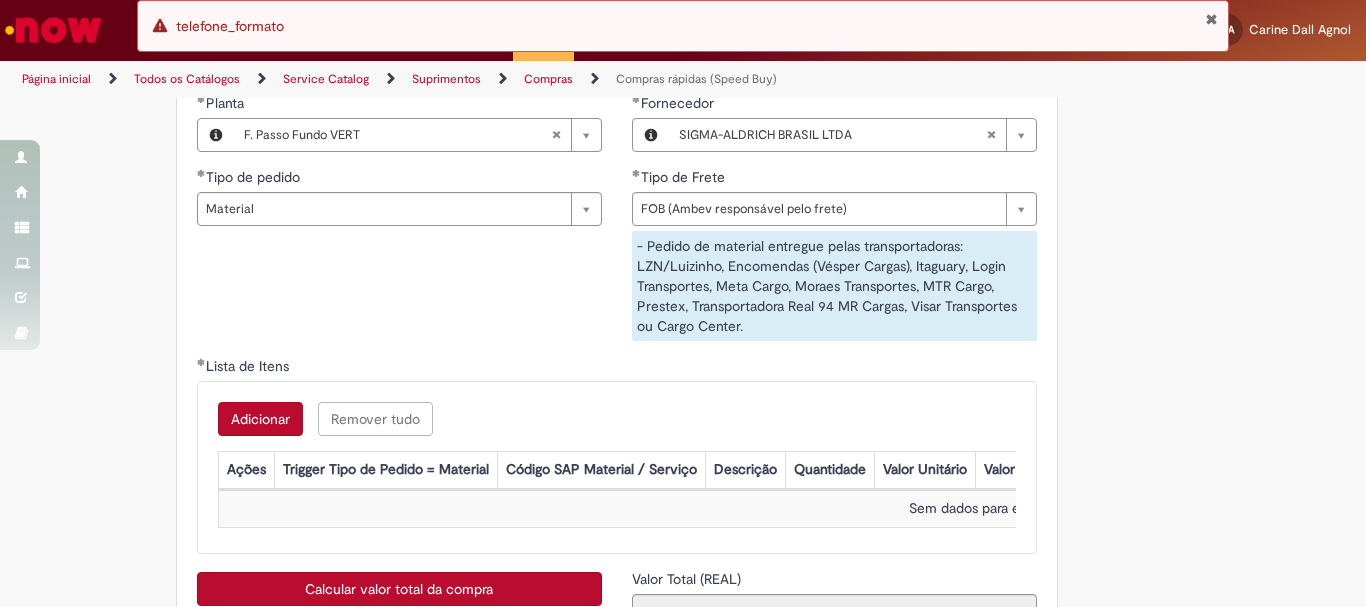 scroll, scrollTop: 3107, scrollLeft: 0, axis: vertical 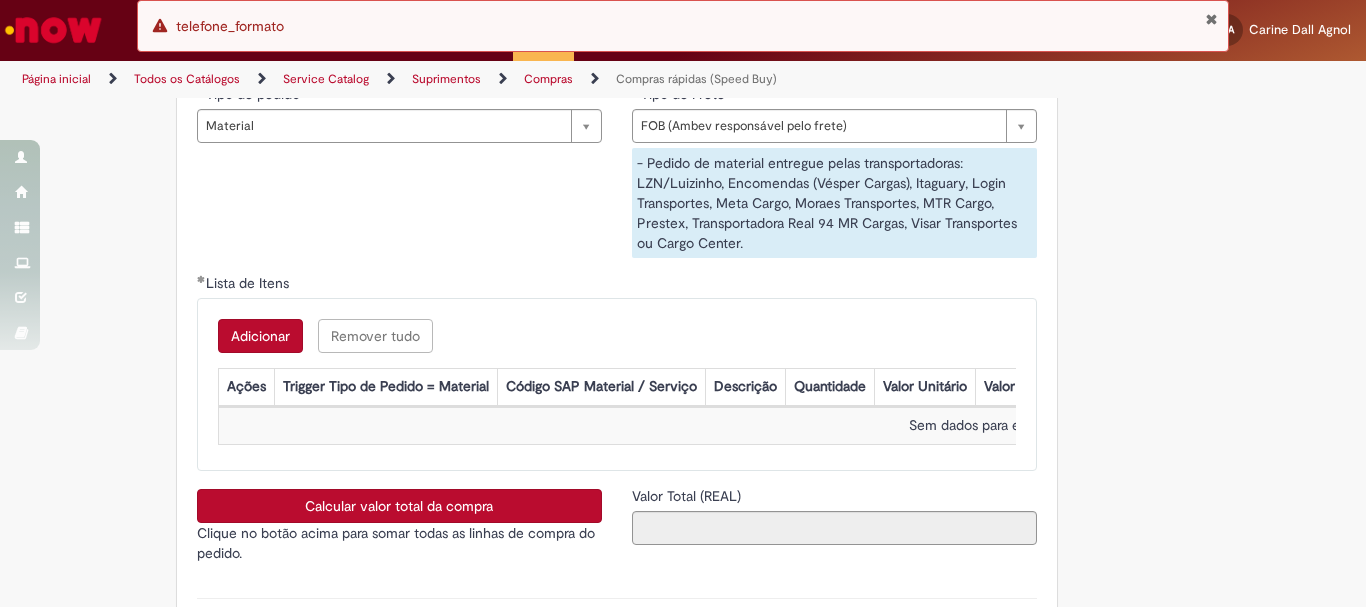 click on "Adicionar" at bounding box center [260, 336] 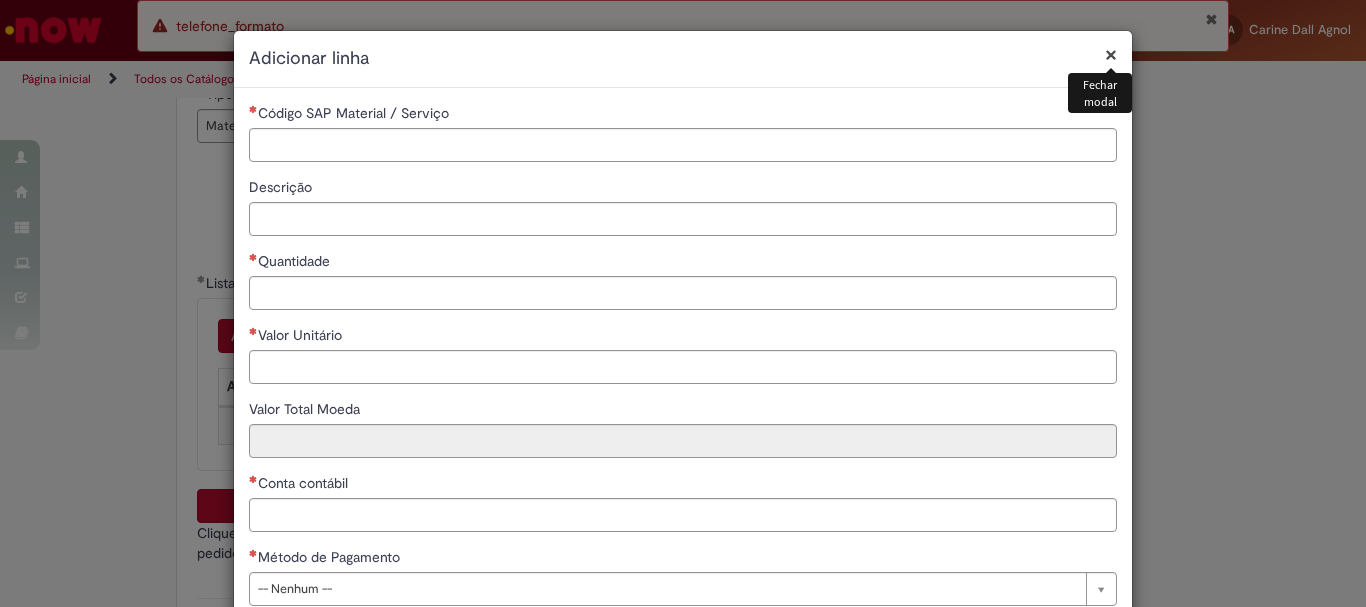 scroll, scrollTop: 125, scrollLeft: 0, axis: vertical 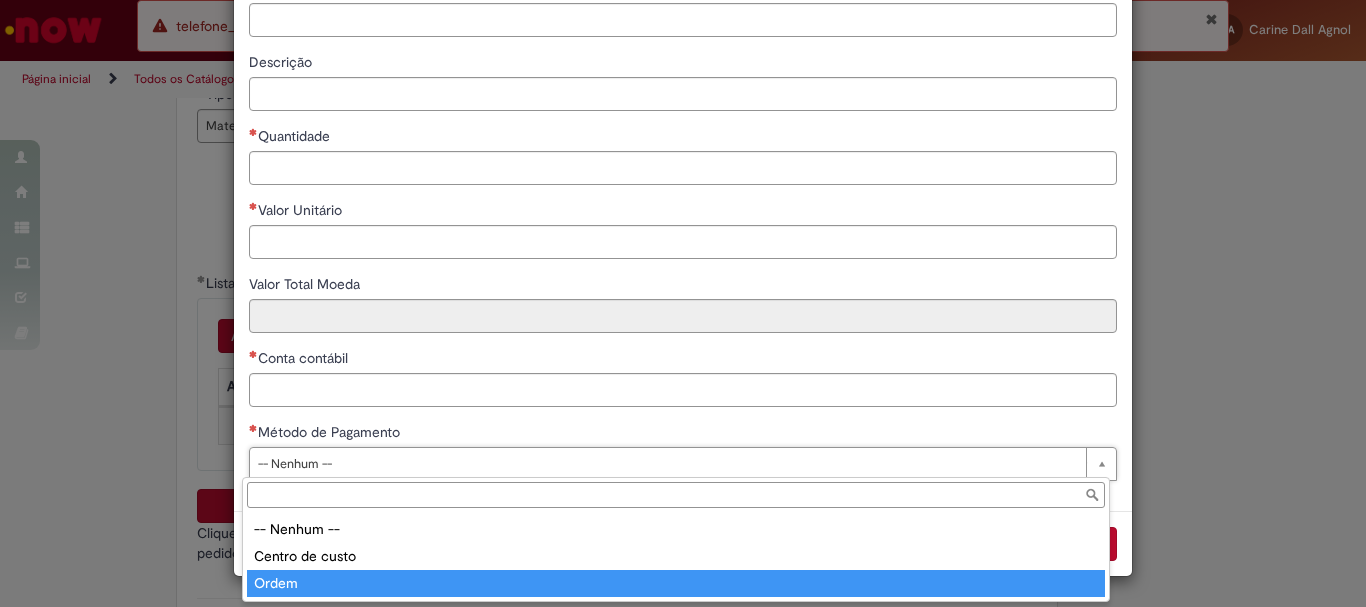 type on "*****" 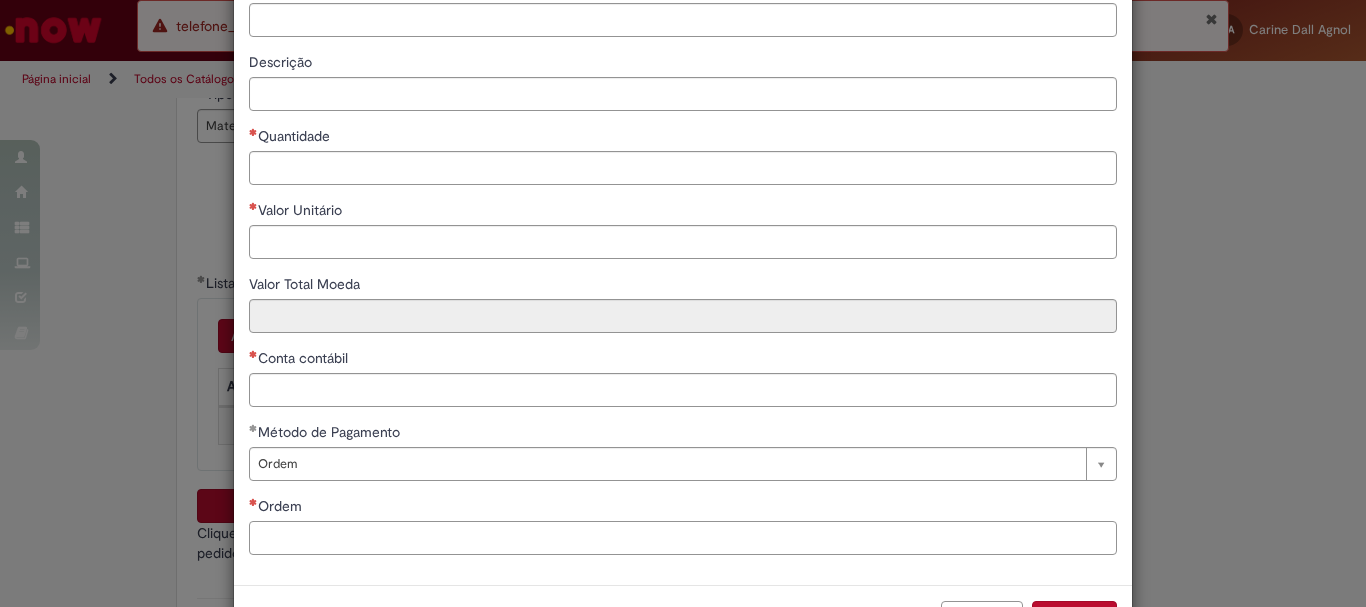 click on "Ordem" at bounding box center [683, 538] 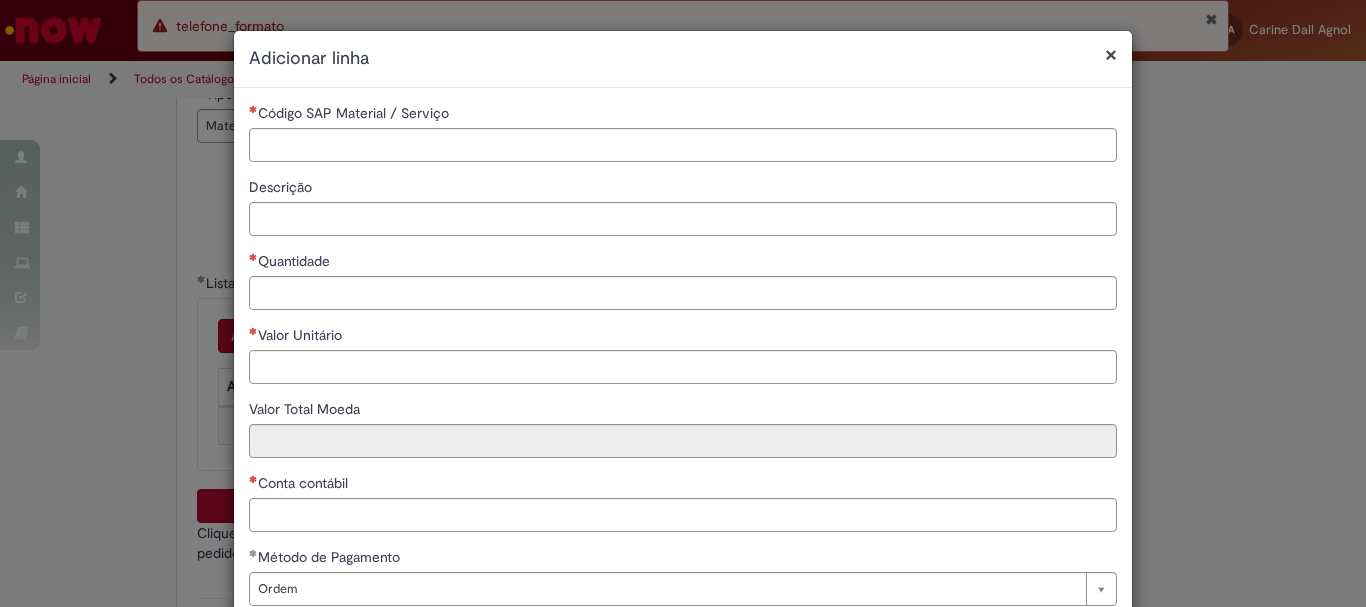 scroll, scrollTop: 199, scrollLeft: 0, axis: vertical 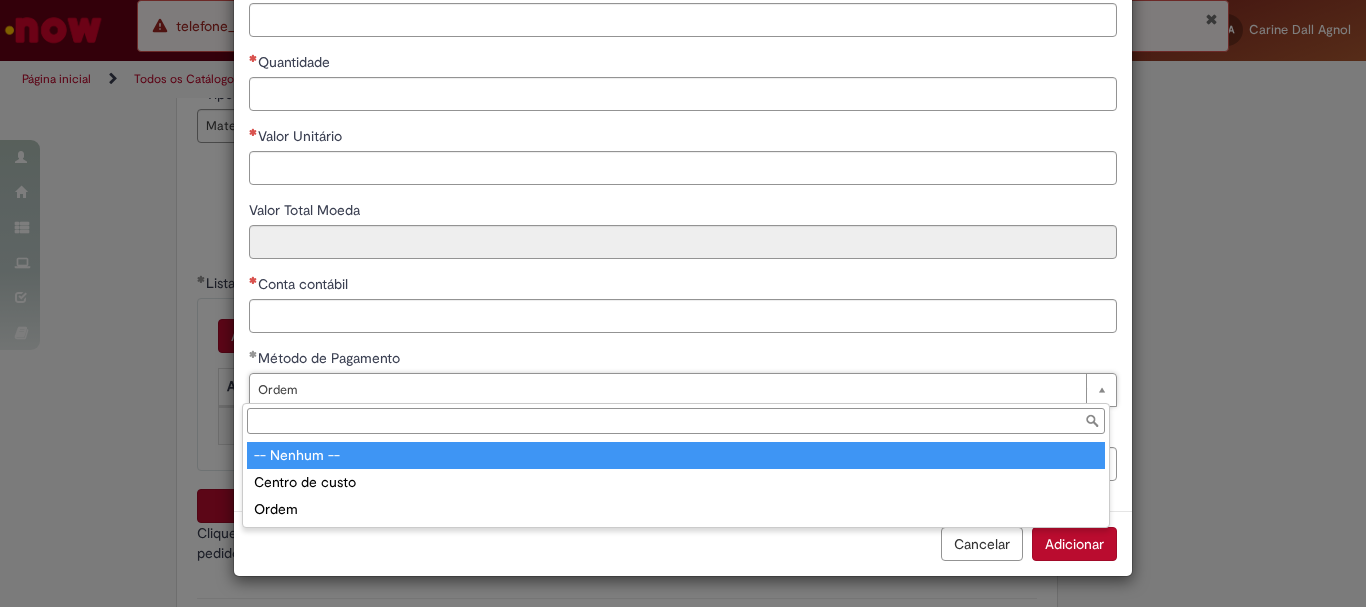 type on "*****" 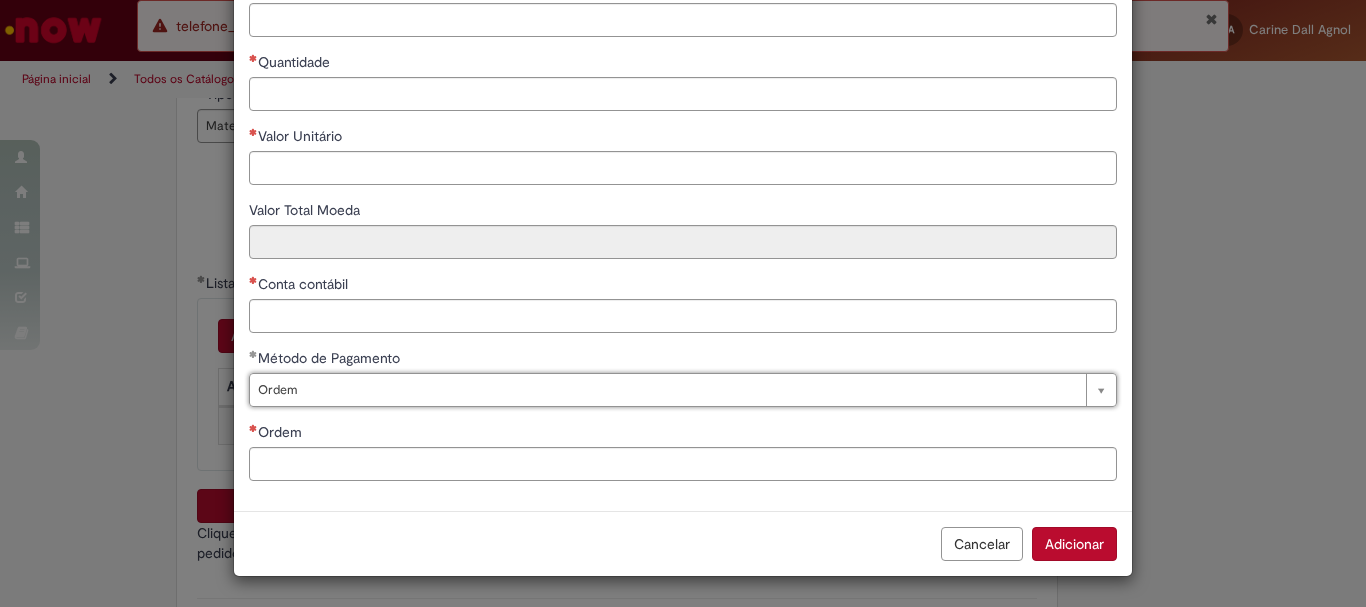 scroll, scrollTop: 0, scrollLeft: 42, axis: horizontal 